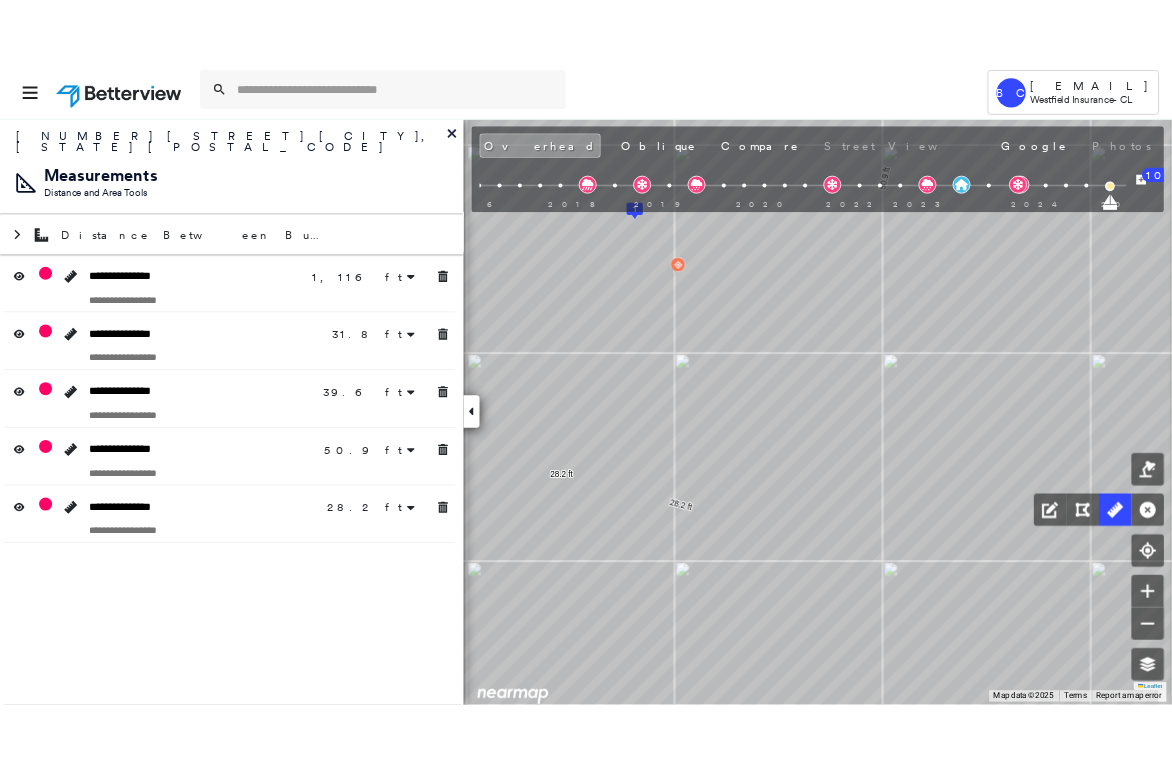scroll, scrollTop: 0, scrollLeft: 0, axis: both 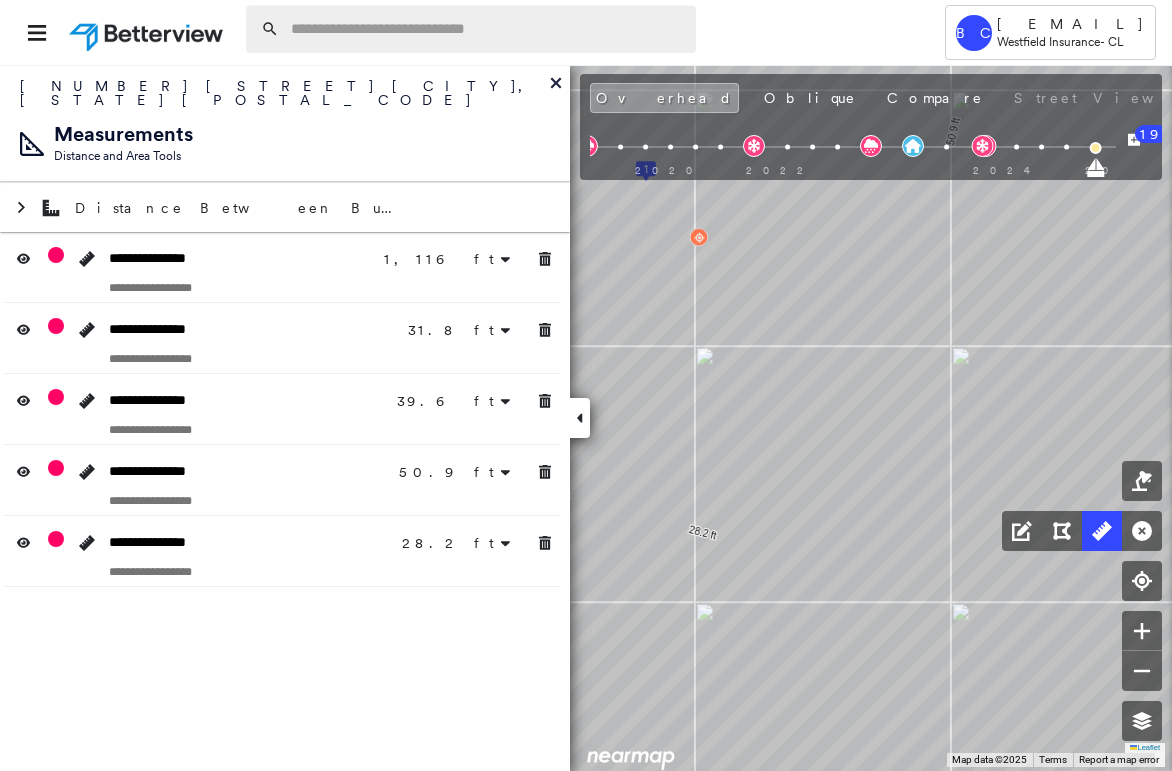 click at bounding box center (487, 29) 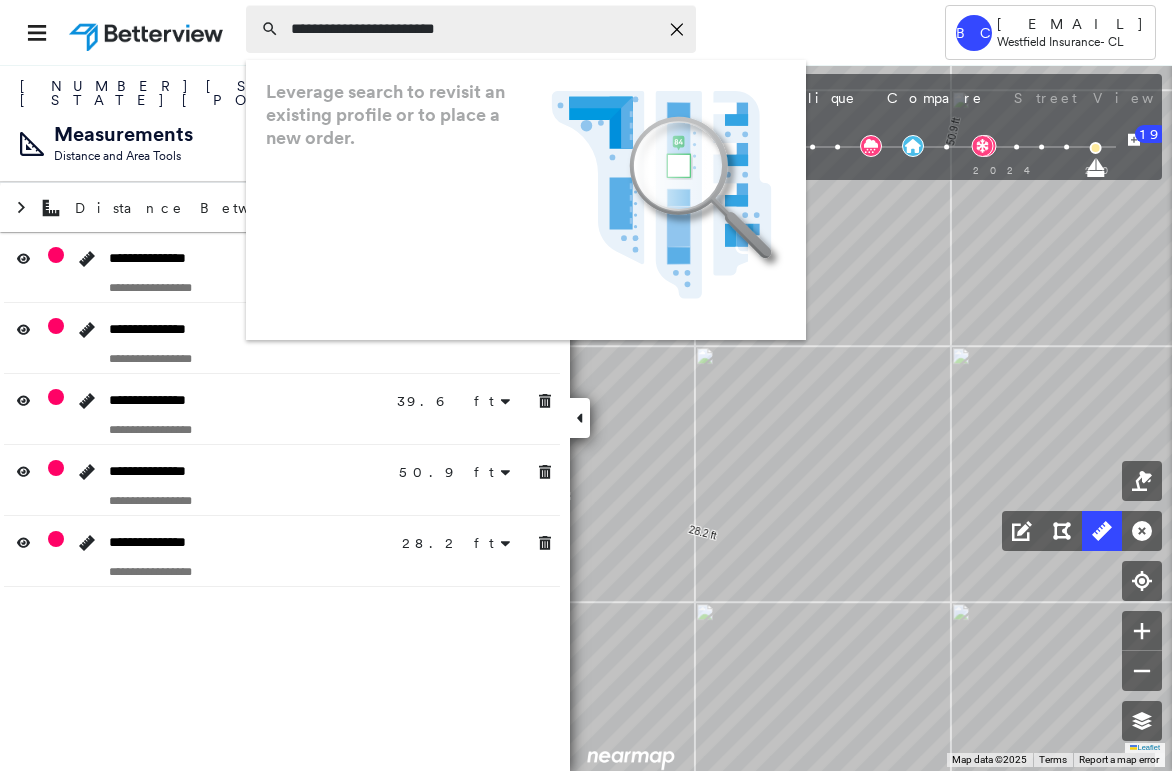 click on "**********" at bounding box center (474, 29) 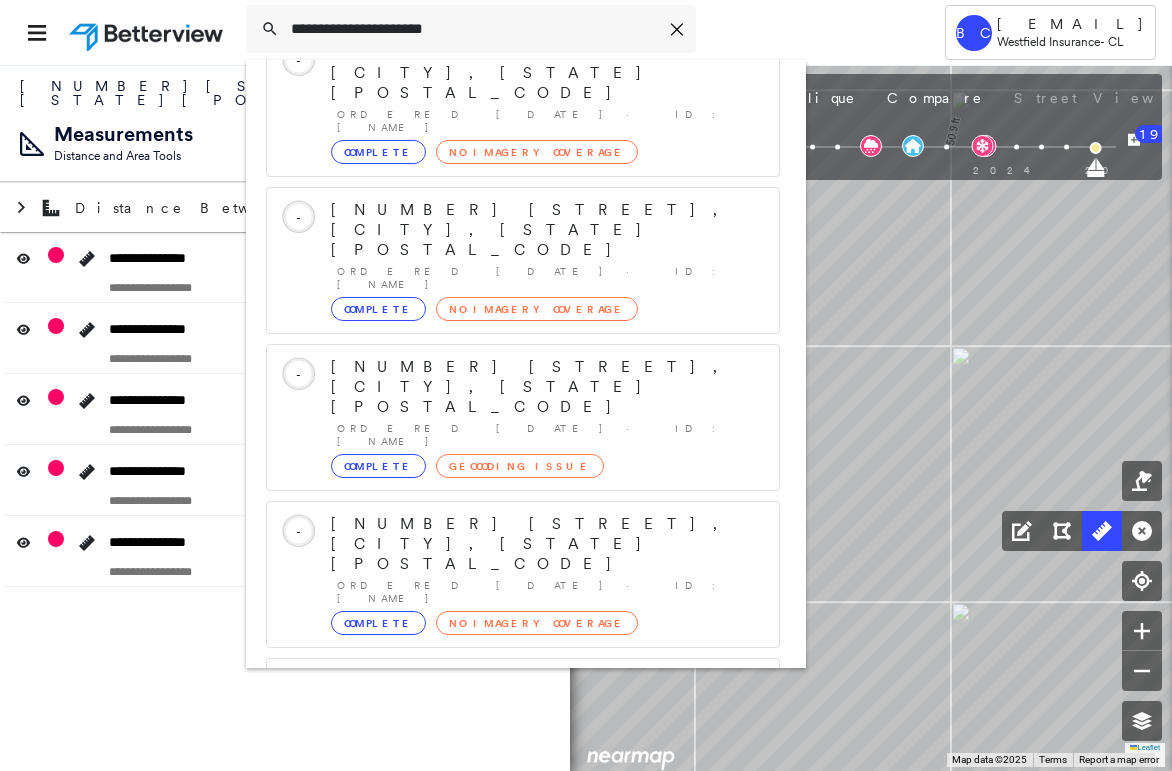 scroll, scrollTop: 213, scrollLeft: 0, axis: vertical 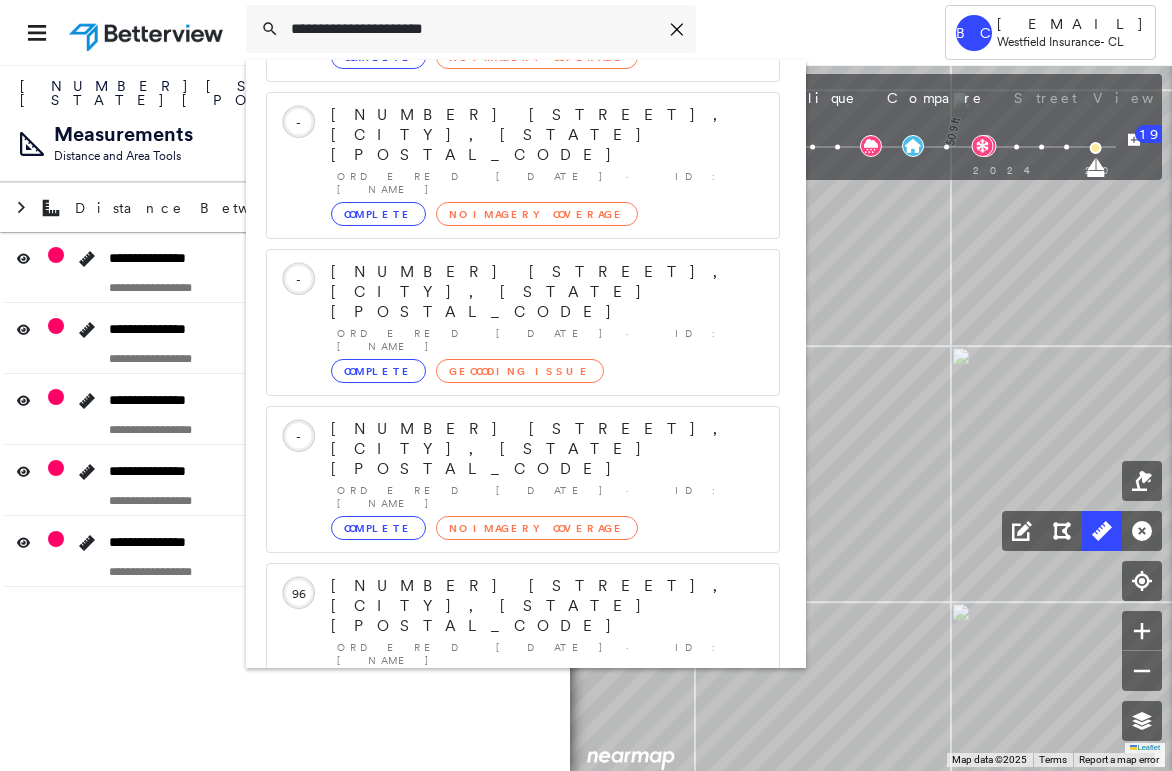 type on "**********" 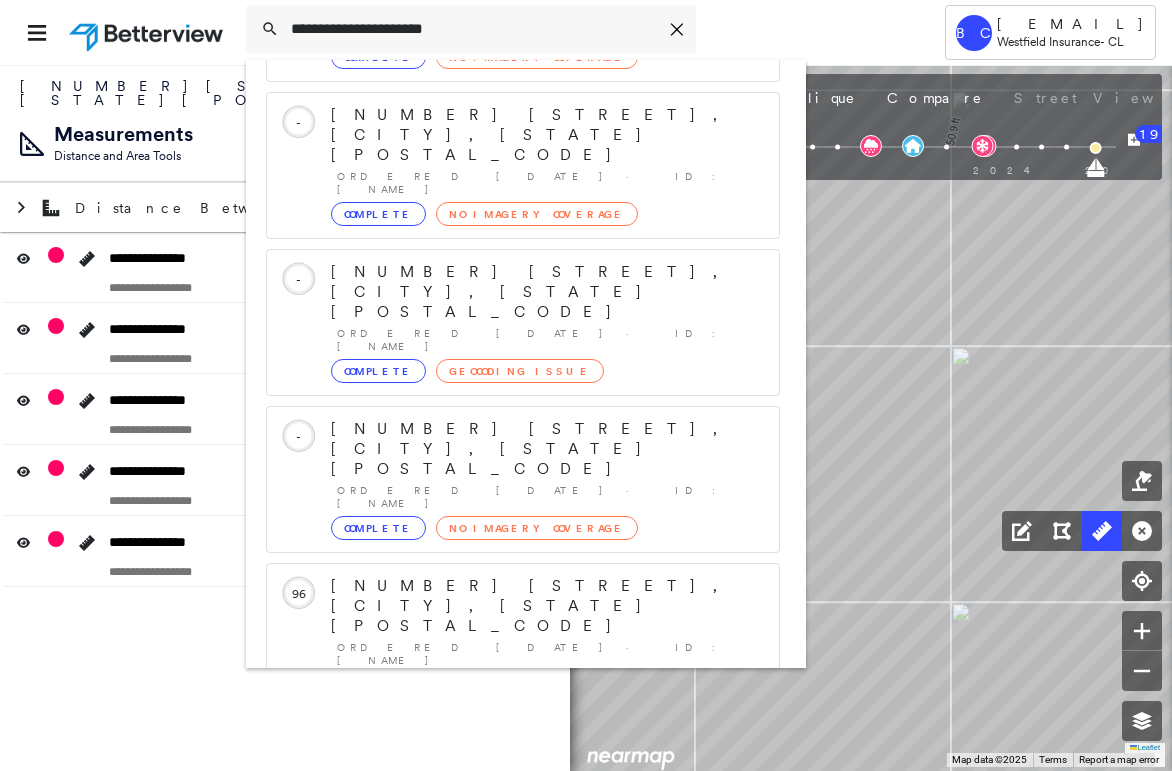 click on "[NUMBER] [STREET], [CITY], [STATE] [POSTAL_CODE], USA Group Created with Sketch." at bounding box center [523, 898] 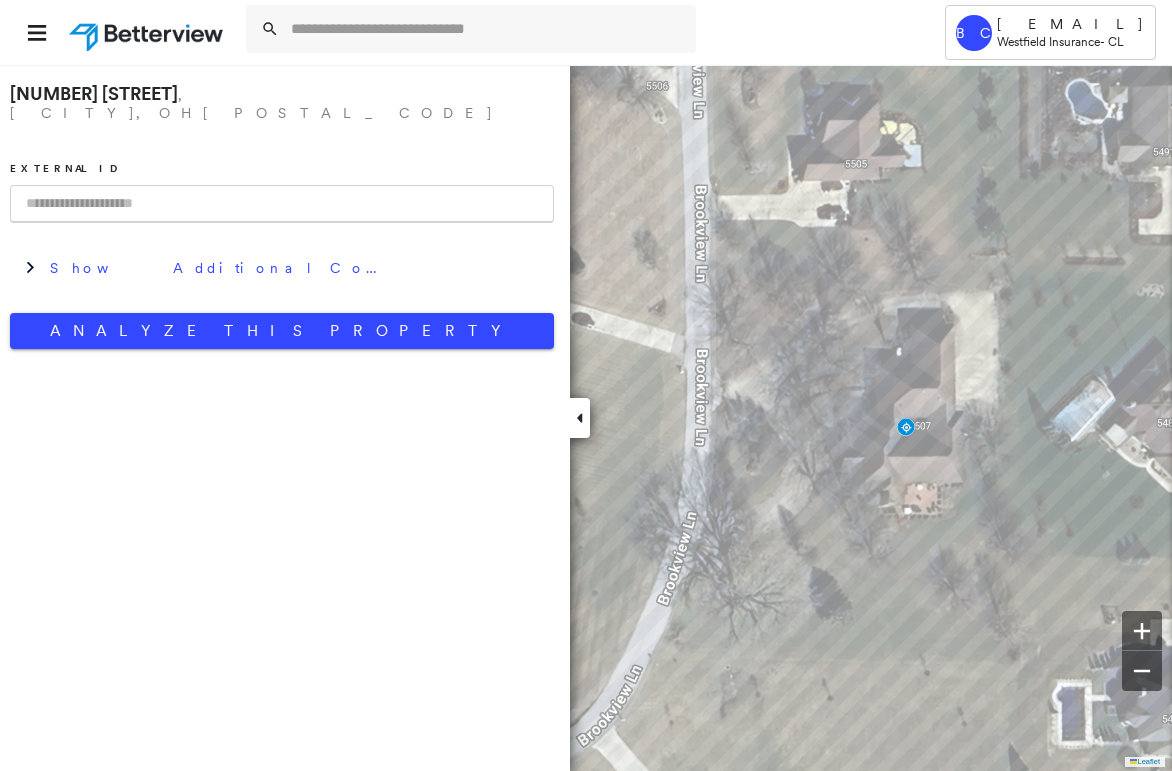 click at bounding box center (580, 418) 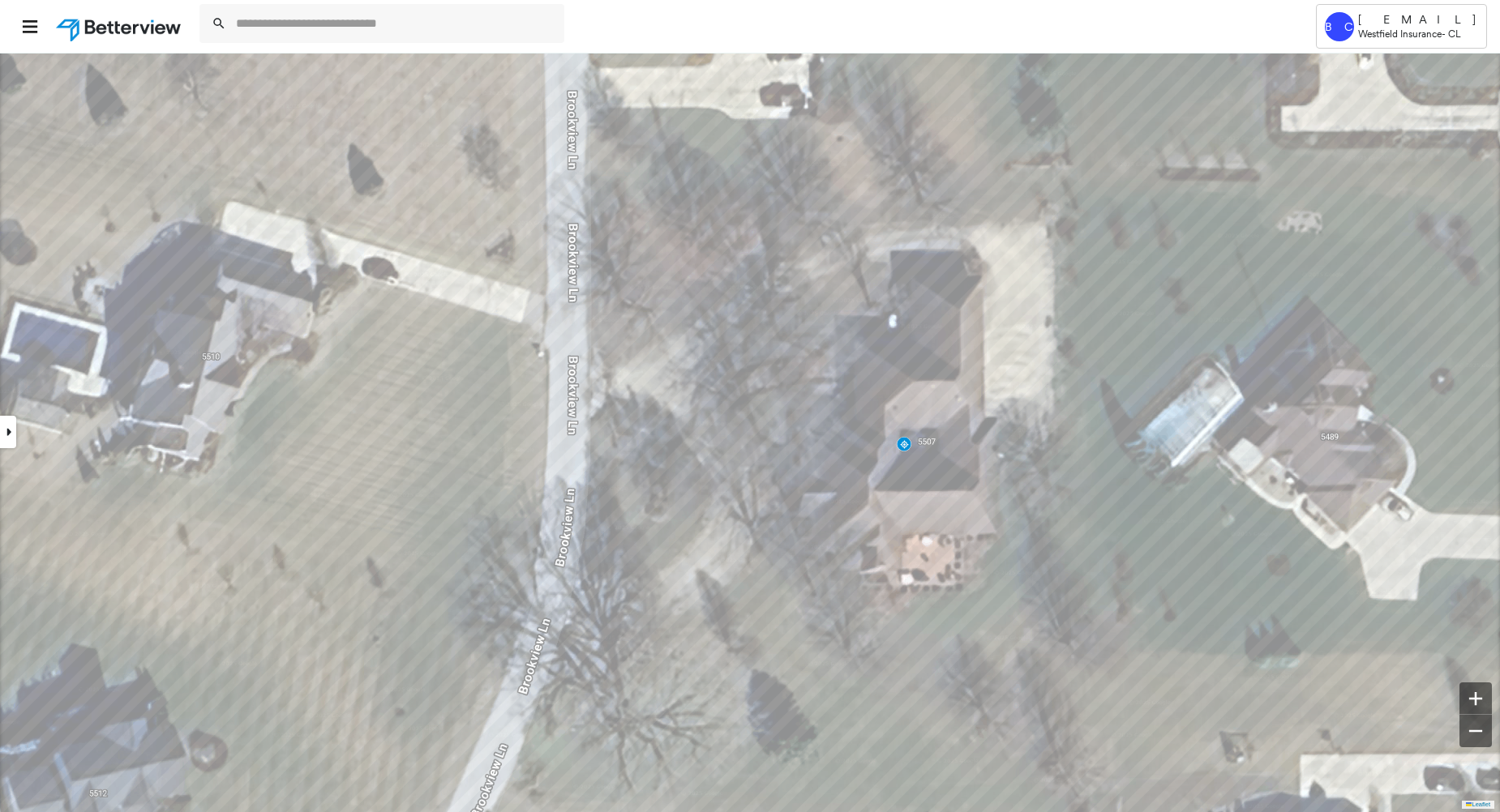 click 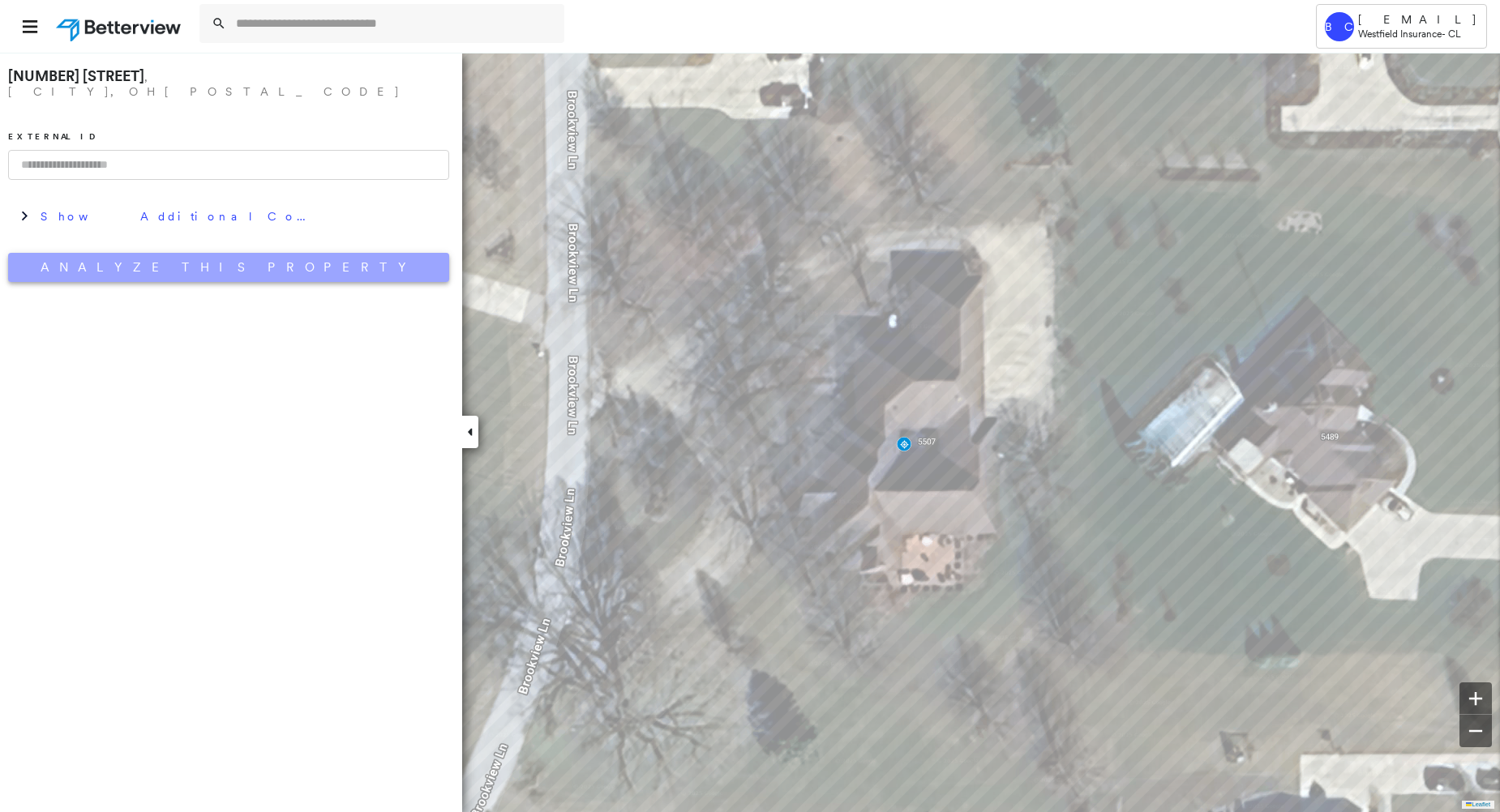 click on "Analyze This Property" at bounding box center [229, 267] 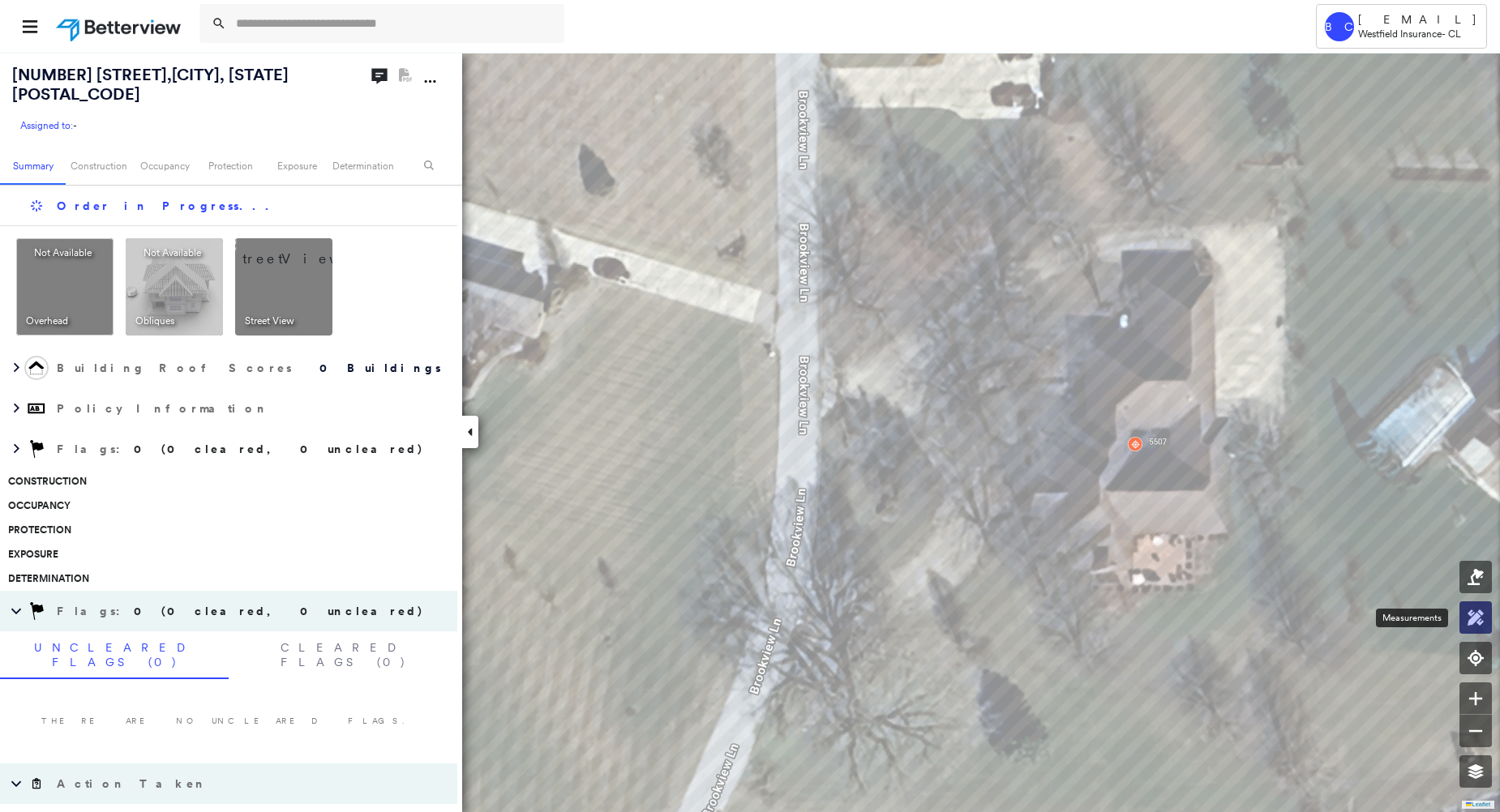 click at bounding box center [1476, 618] 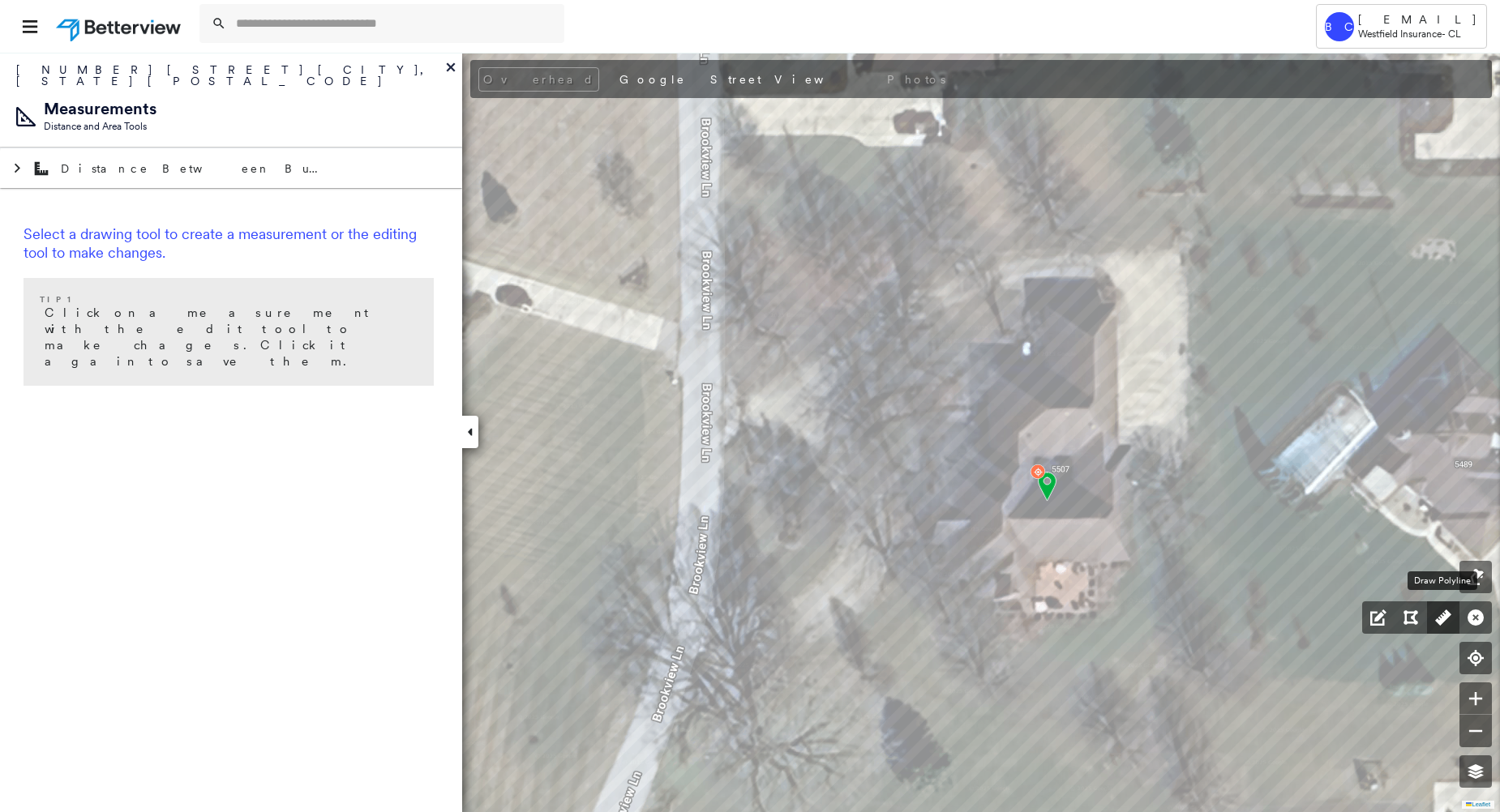click 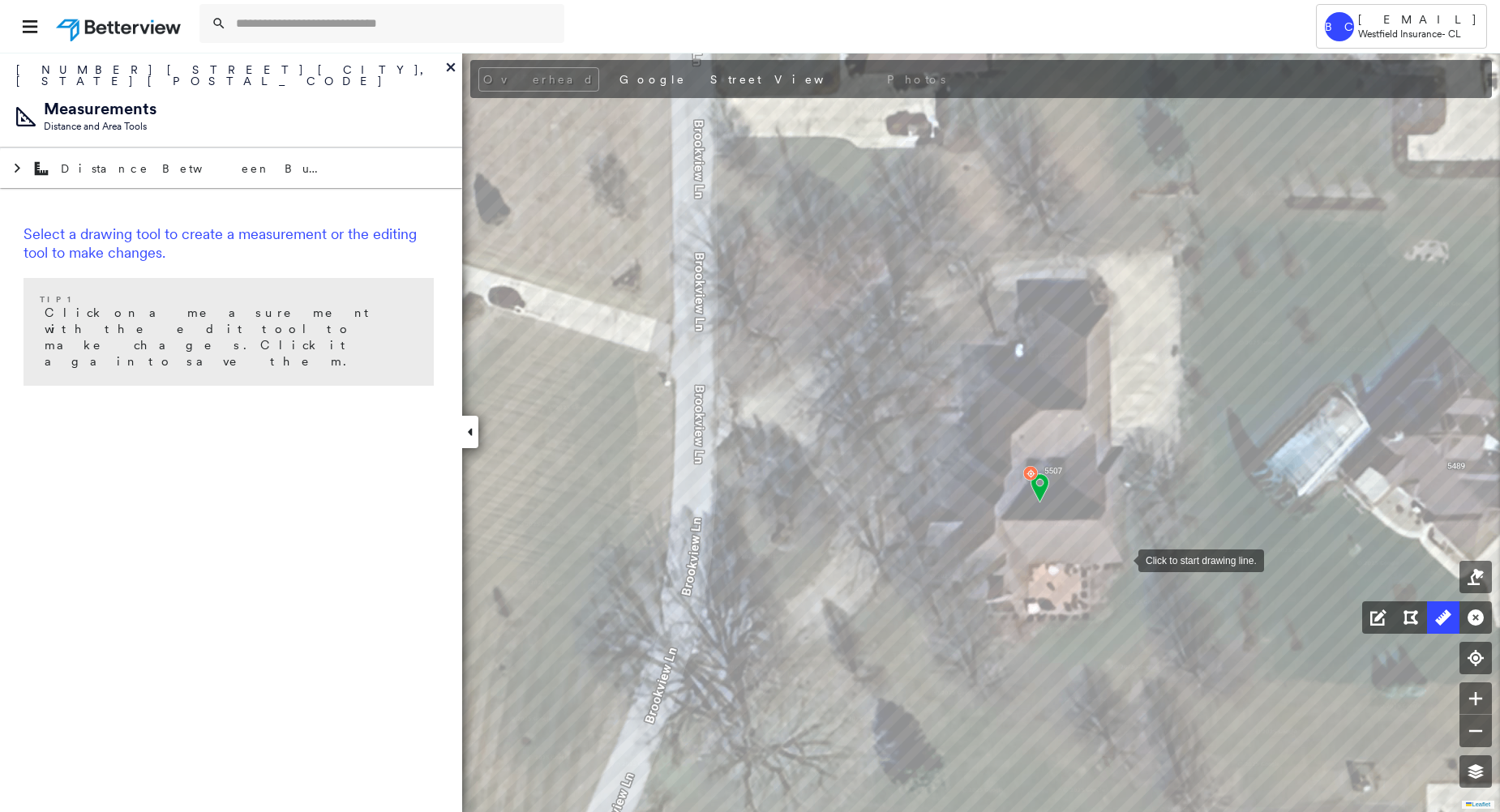 click at bounding box center [1122, 559] 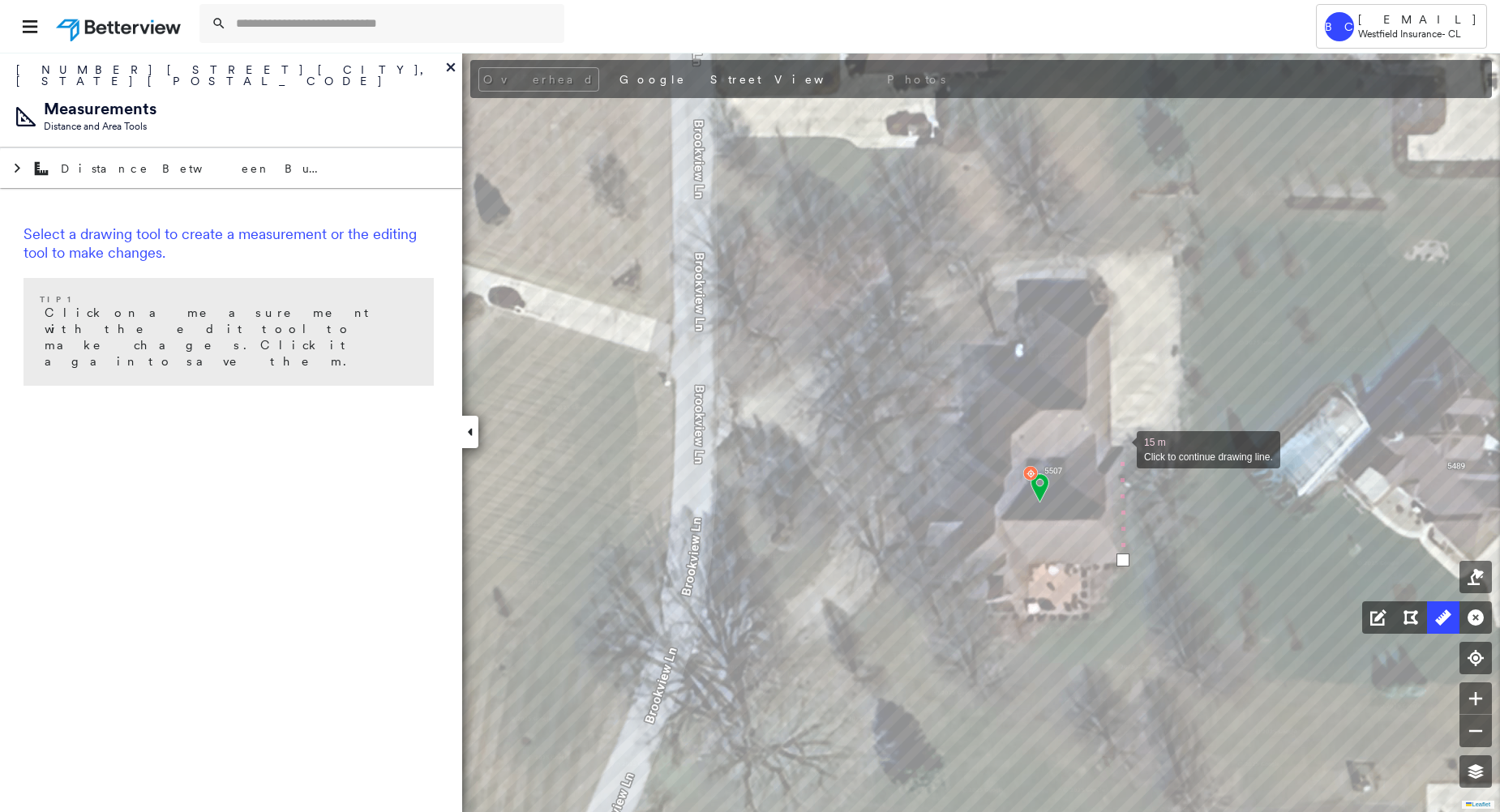 click at bounding box center [1121, 448] 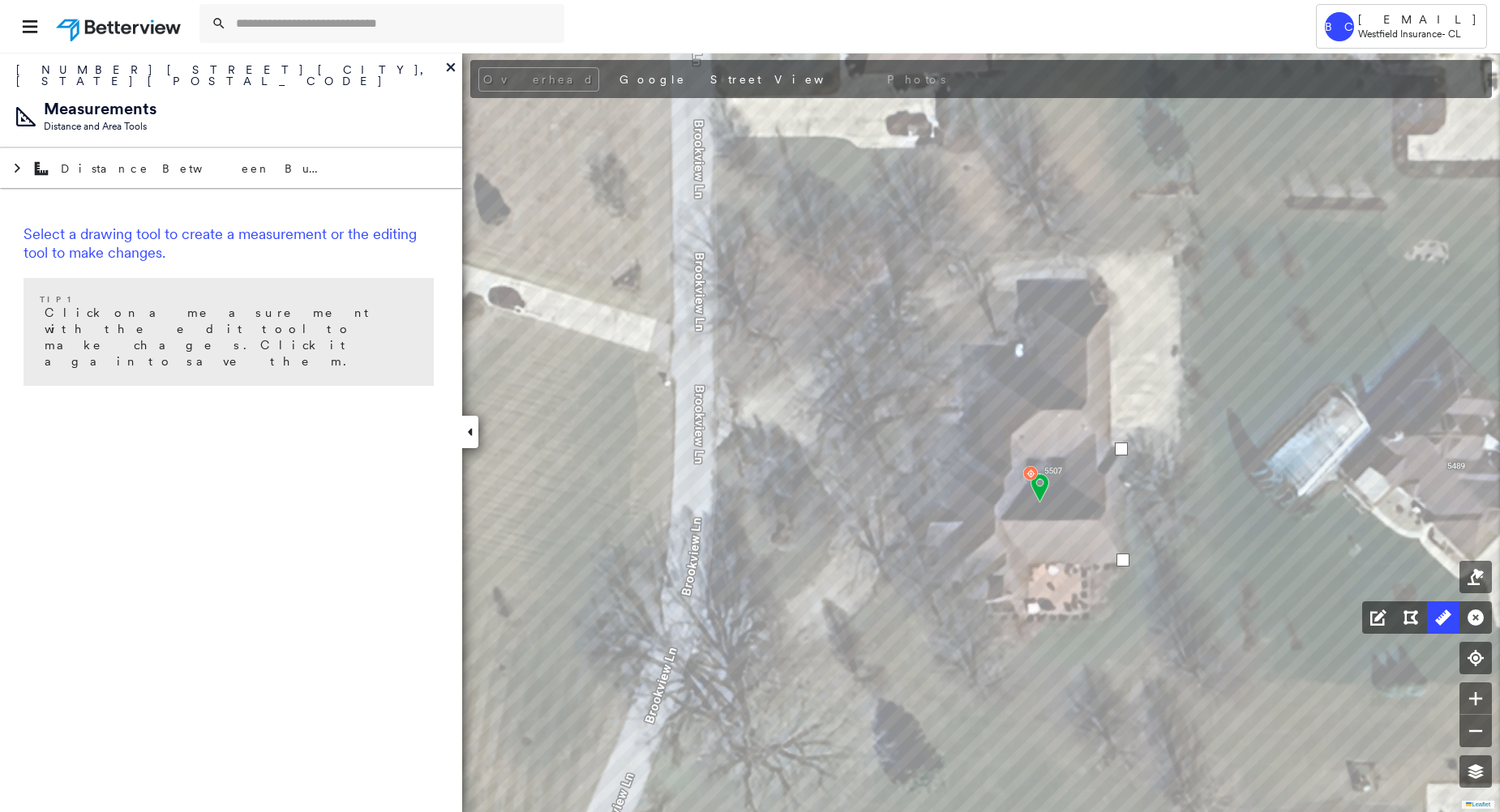 click at bounding box center [1121, 449] 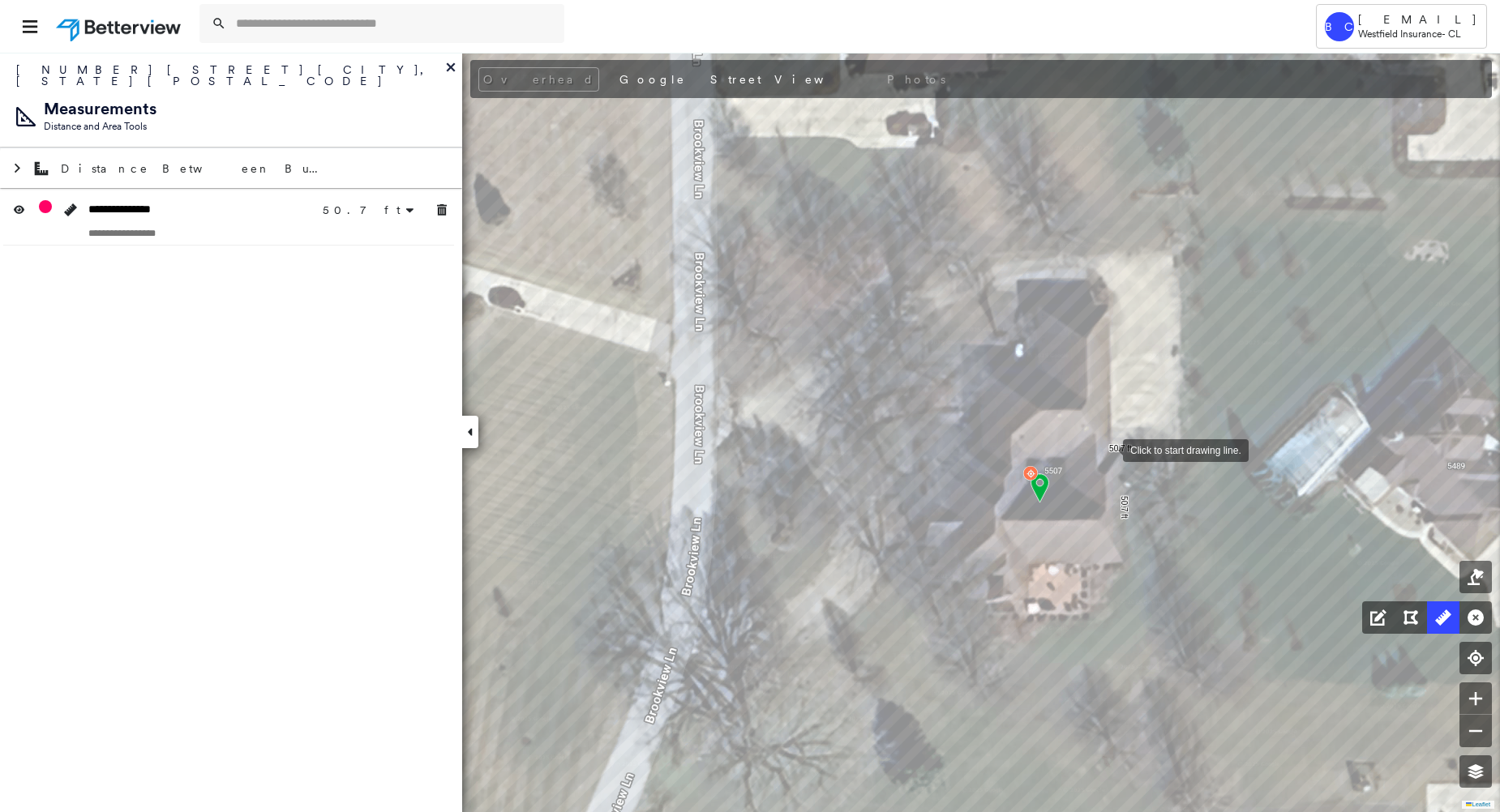 click at bounding box center [1107, 449] 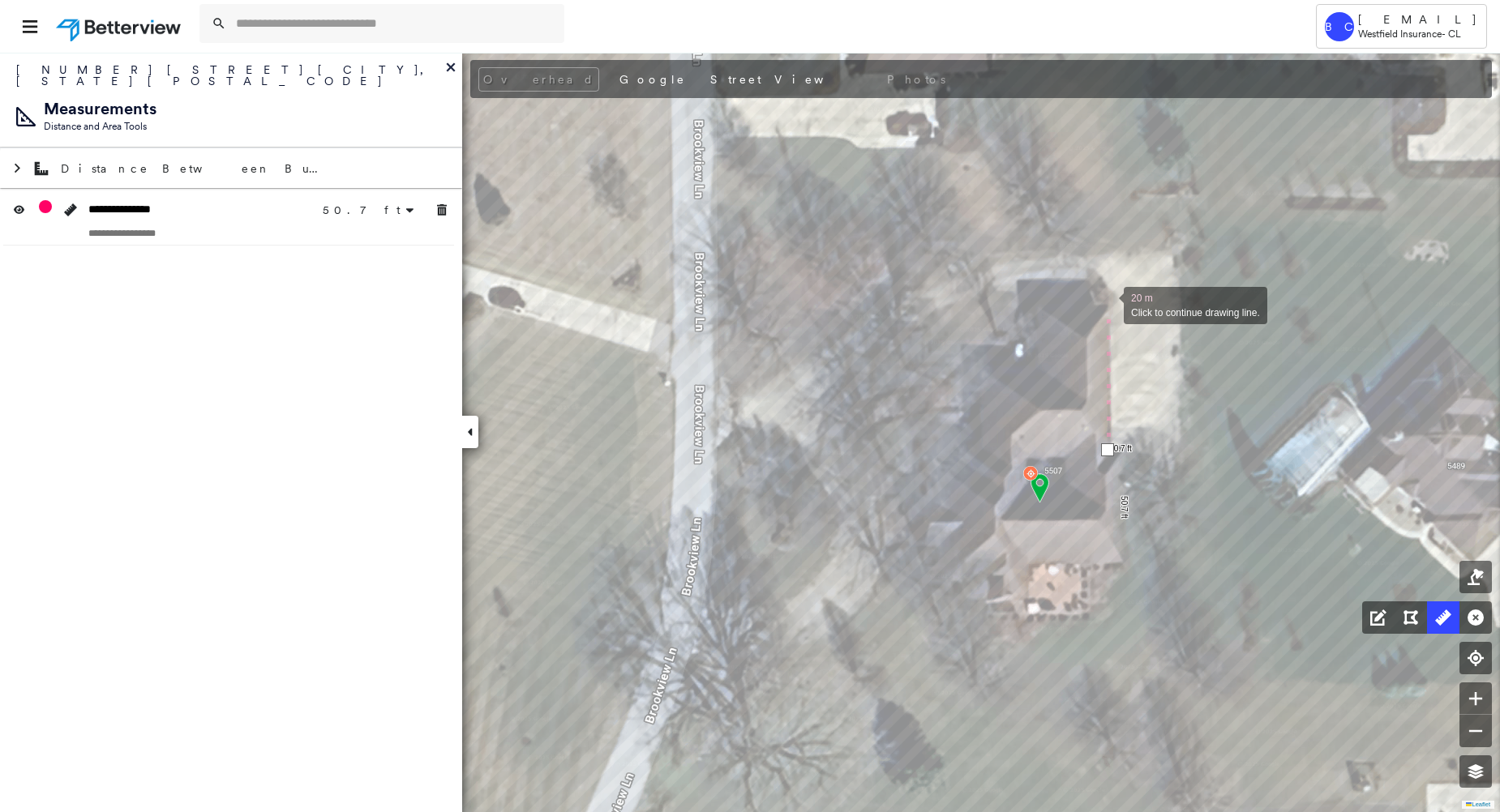 click at bounding box center [1108, 304] 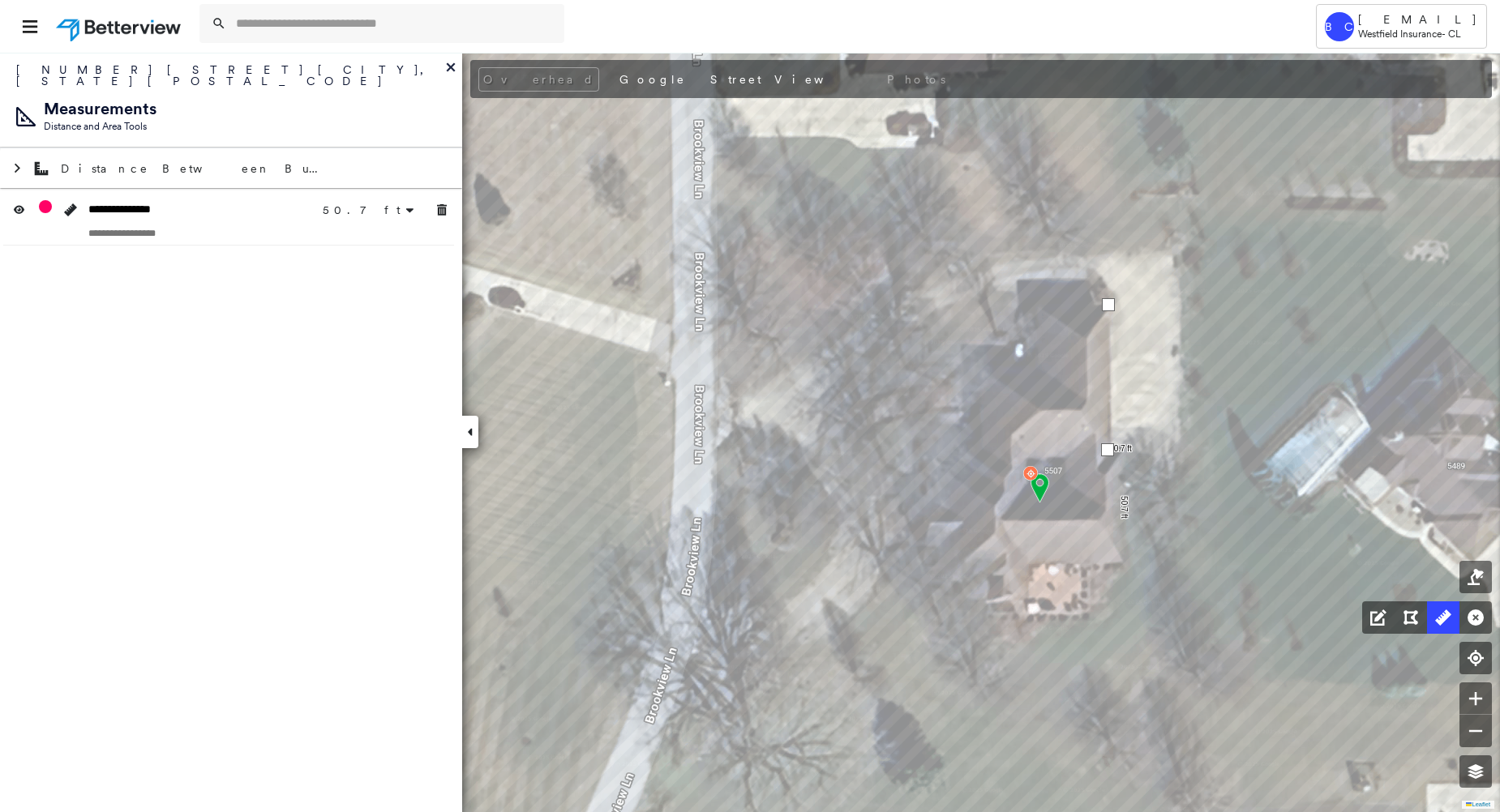 click at bounding box center [1108, 305] 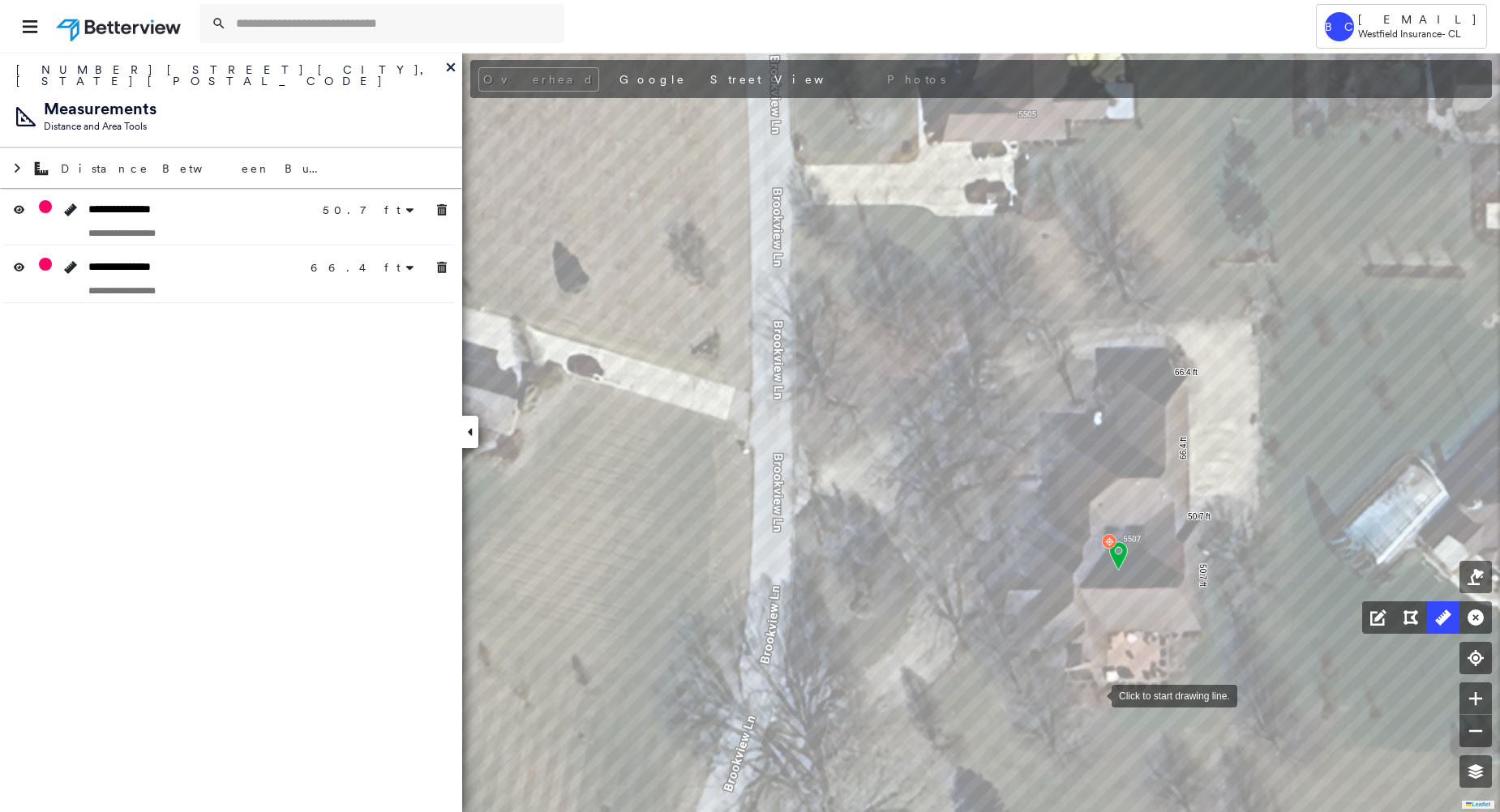 drag, startPoint x: 1084, startPoint y: 721, endPoint x: 1095, endPoint y: 695, distance: 28.231188 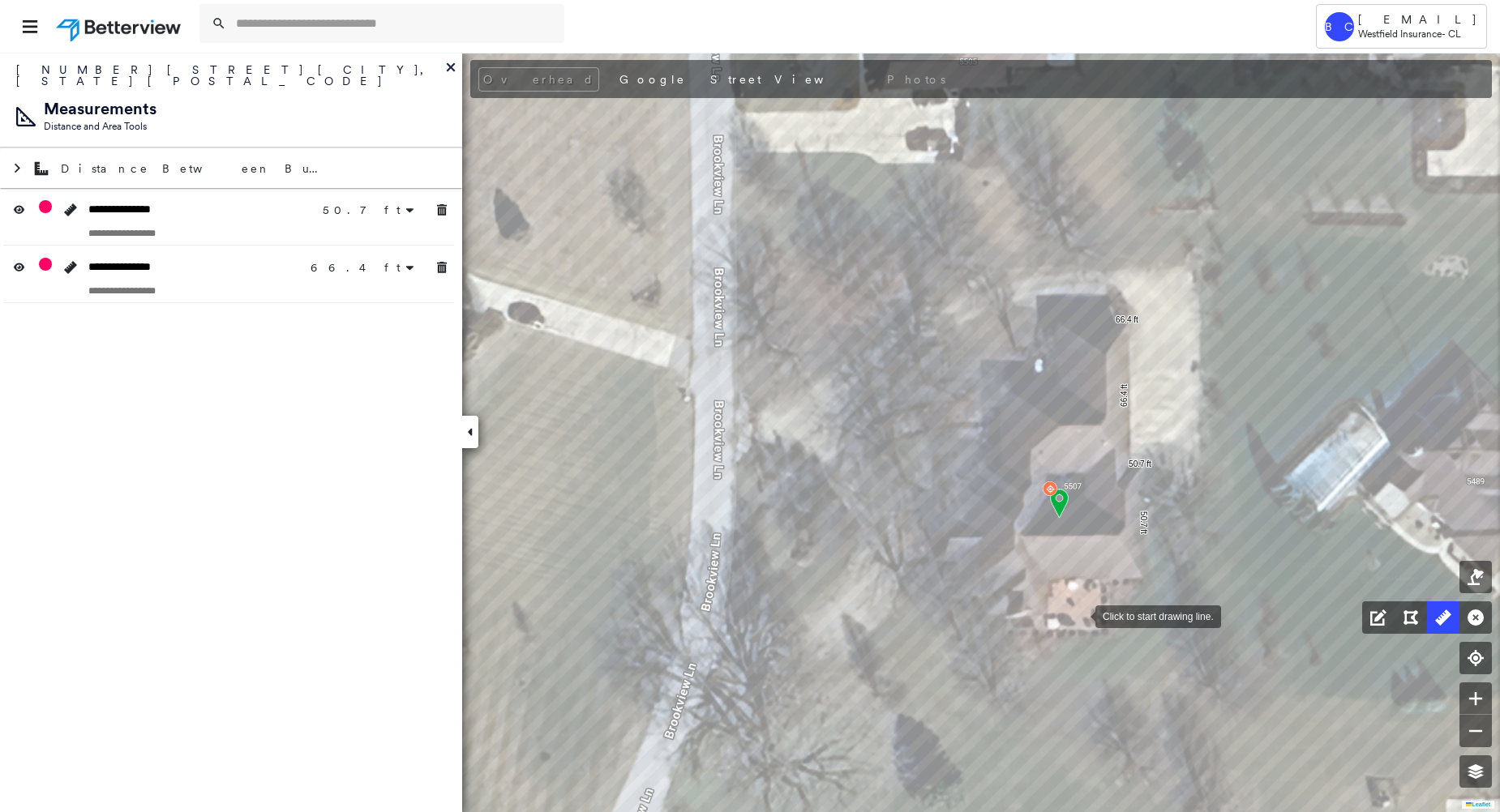 drag, startPoint x: 1139, startPoint y: 668, endPoint x: 1080, endPoint y: 615, distance: 79.30952 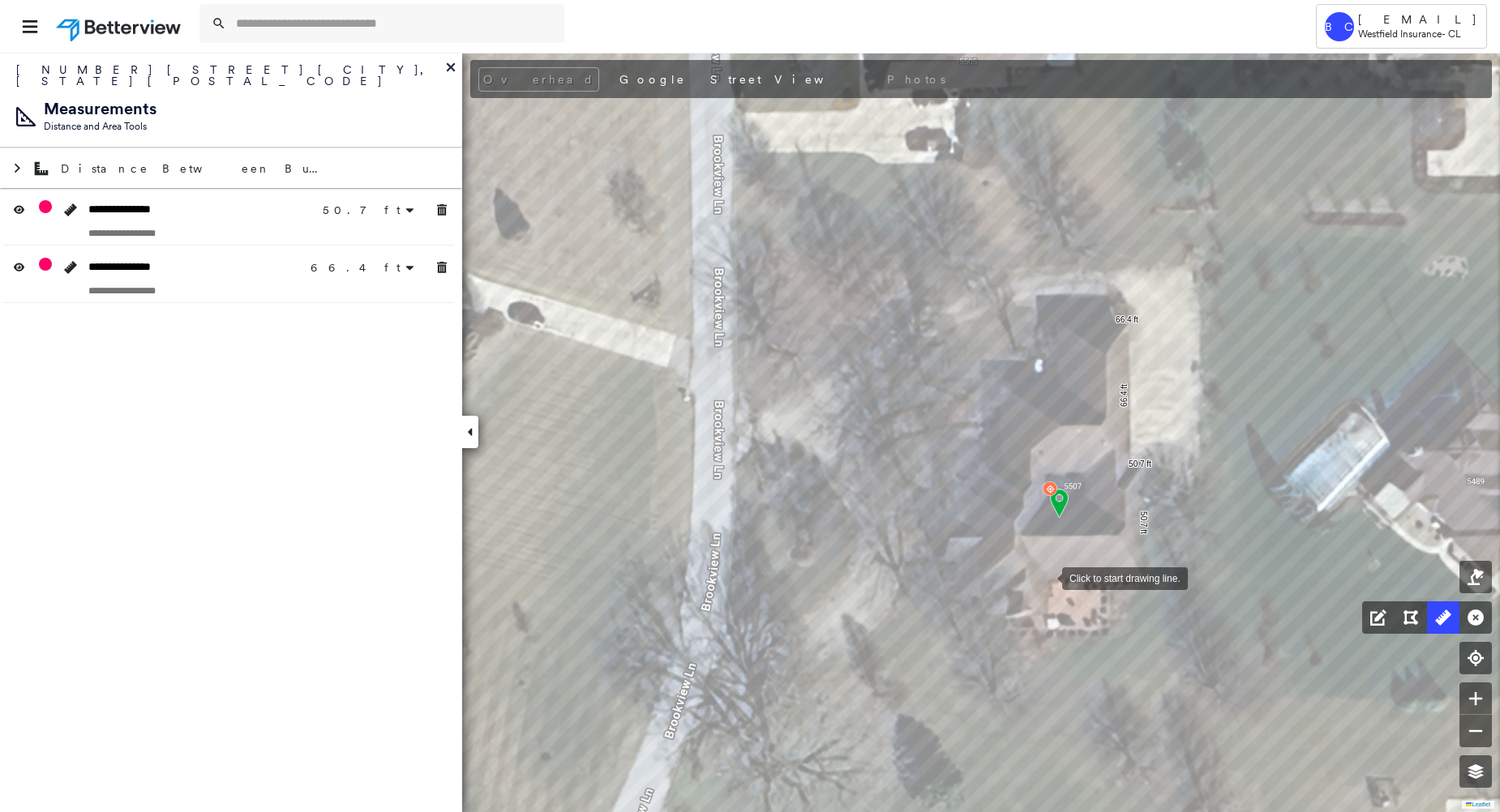 click at bounding box center [1046, 577] 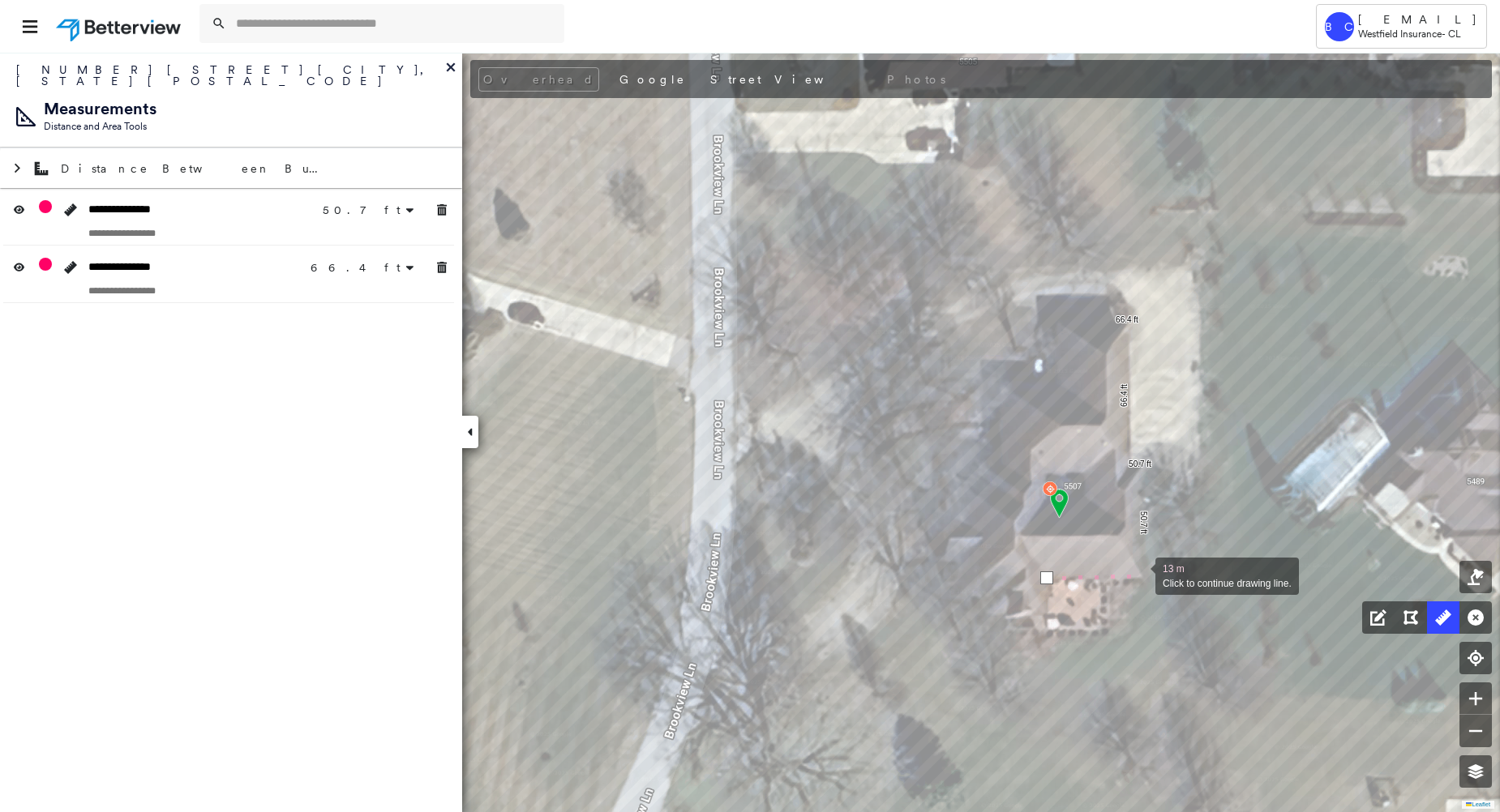 click at bounding box center (1139, 575) 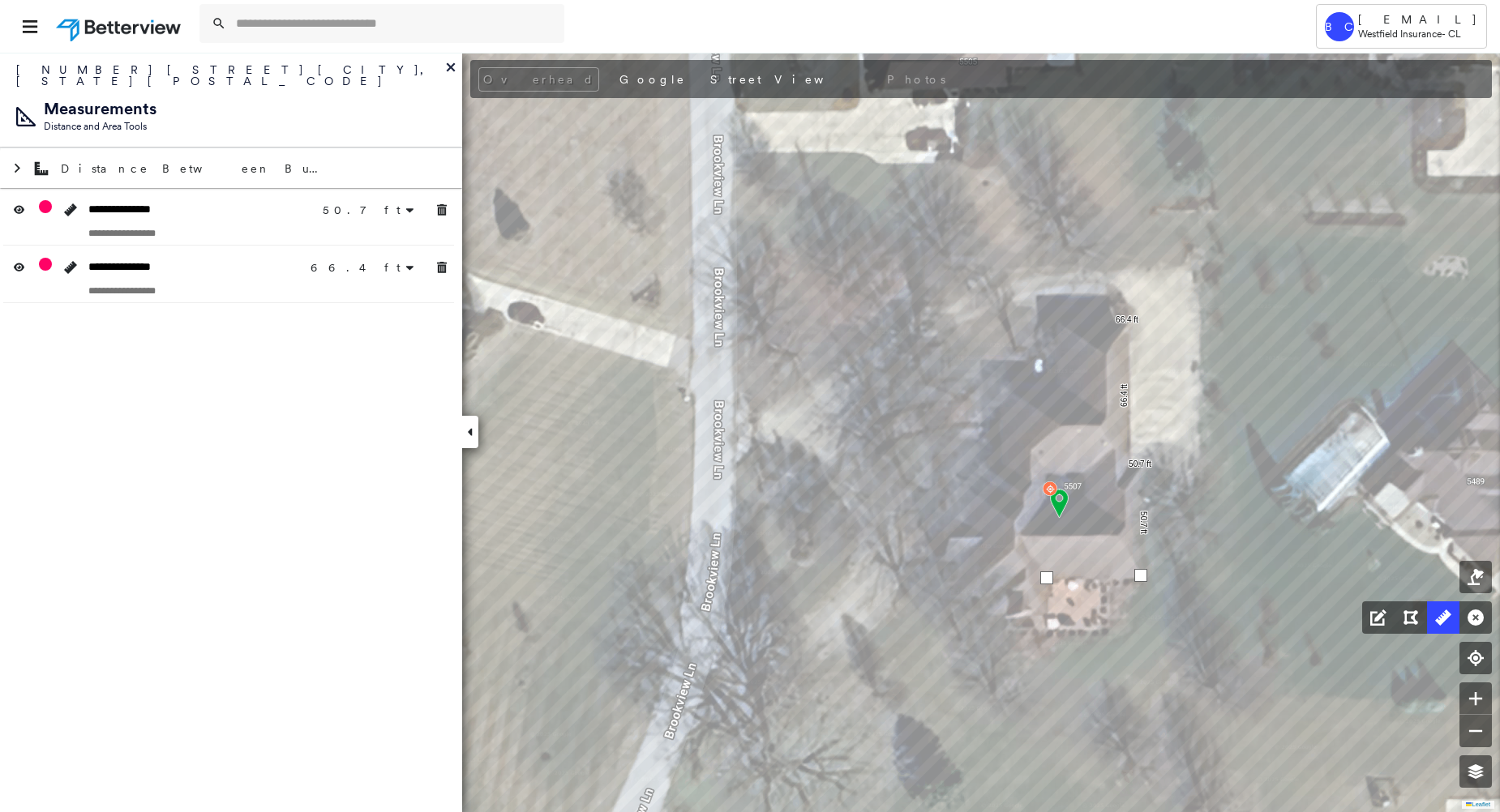 click at bounding box center [1141, 575] 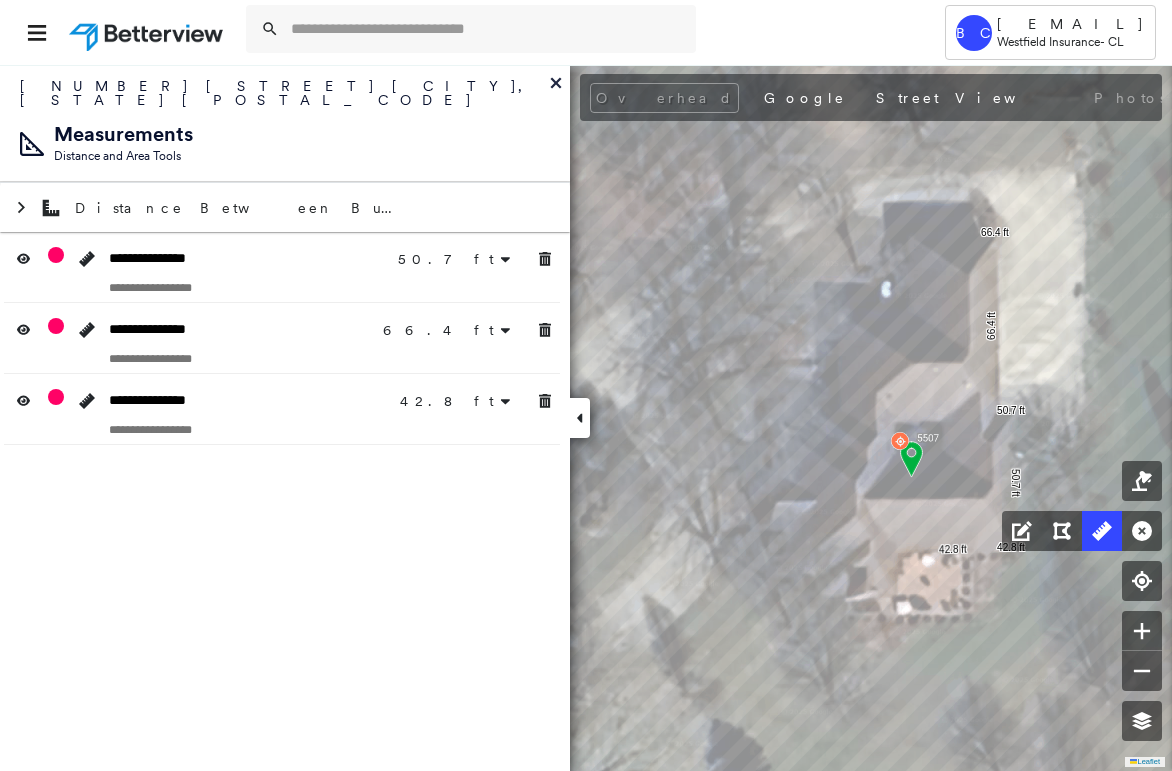 click on "[NUMBER] [STREET] [CITY], [STATE] [POSTAL_CODE] Measurements Distance and Area Tools" at bounding box center [285, 123] 